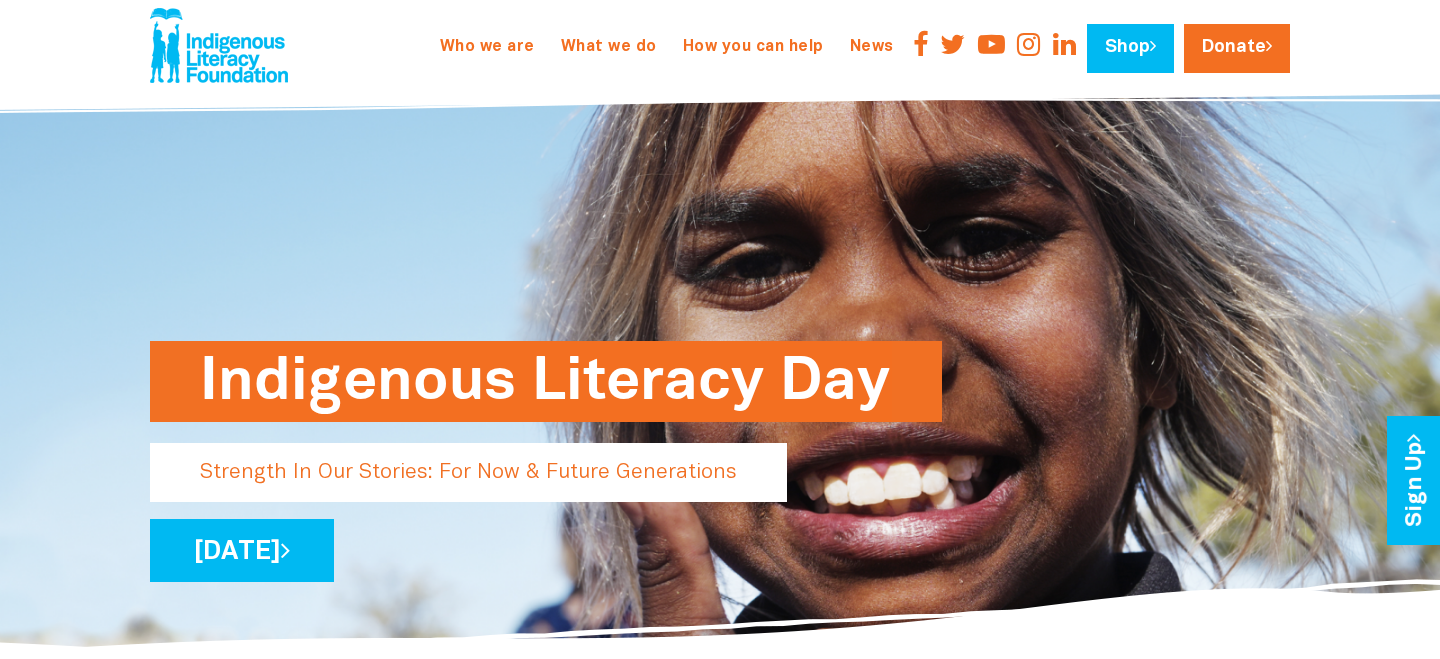 scroll, scrollTop: 174, scrollLeft: 0, axis: vertical 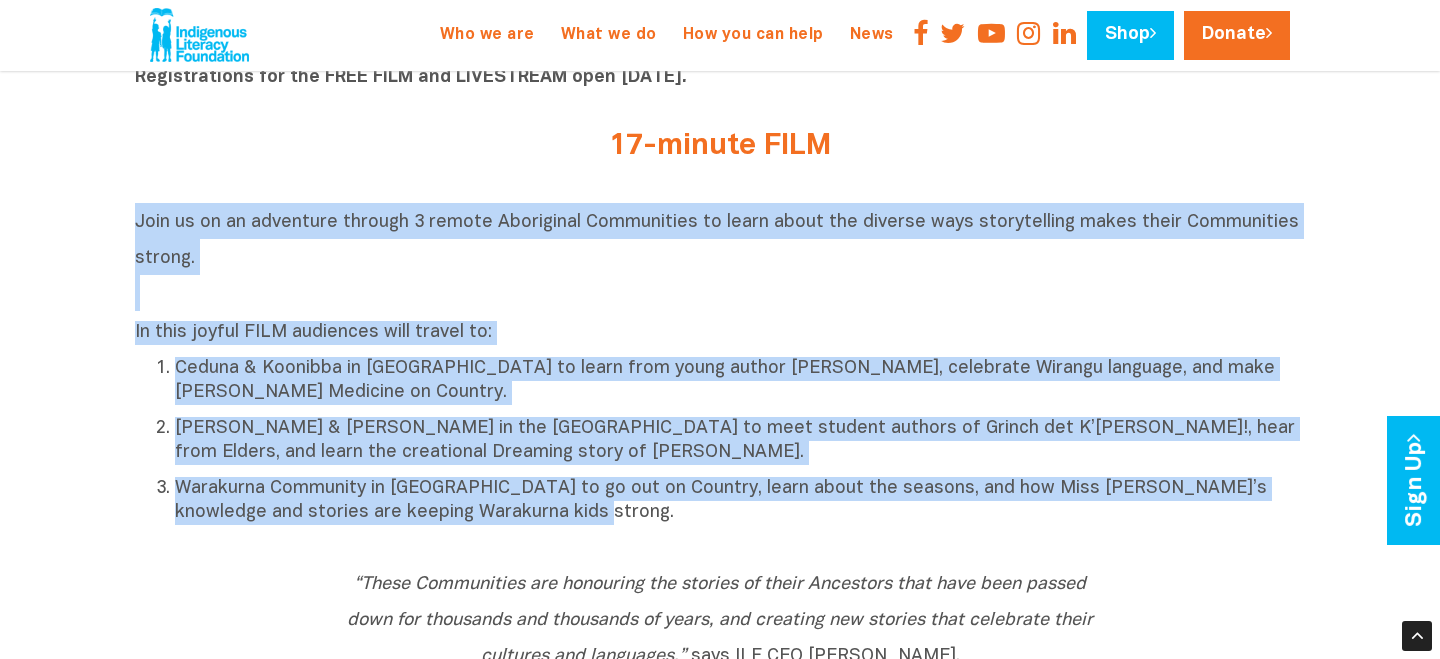 drag, startPoint x: 136, startPoint y: 220, endPoint x: 560, endPoint y: 515, distance: 516.52783 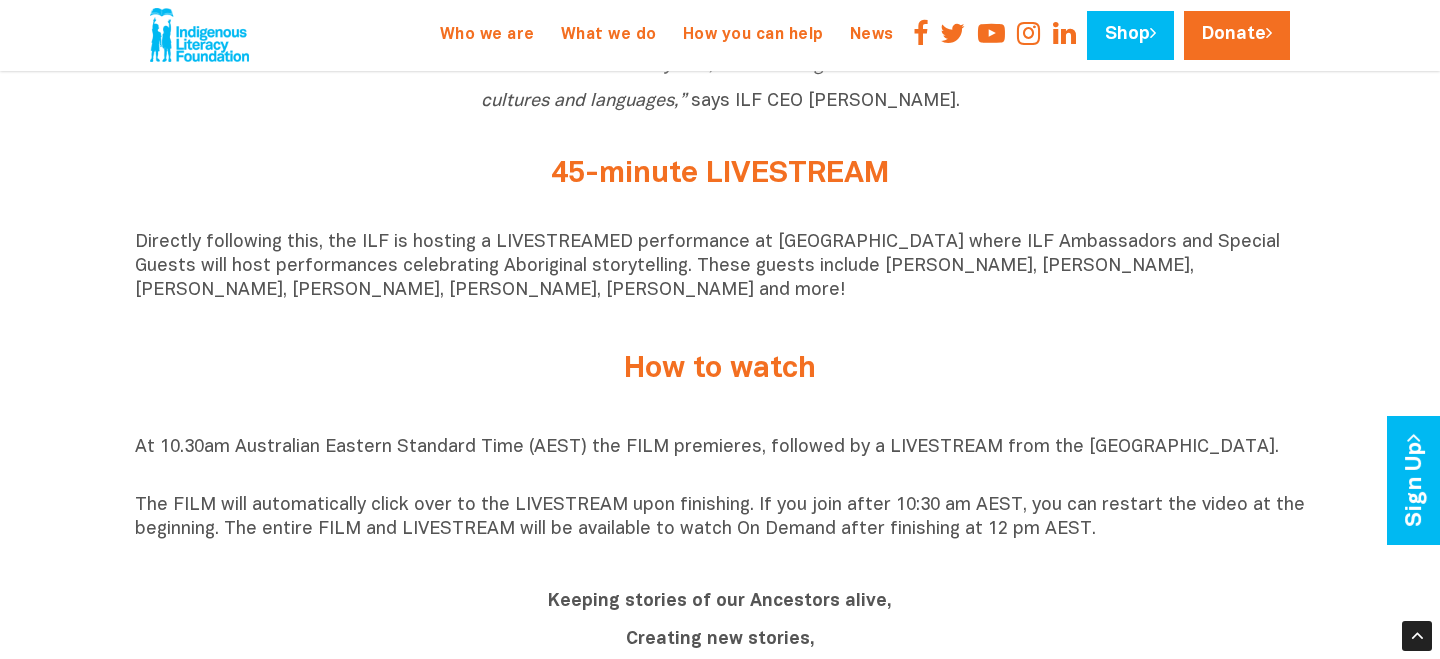scroll, scrollTop: 1389, scrollLeft: 0, axis: vertical 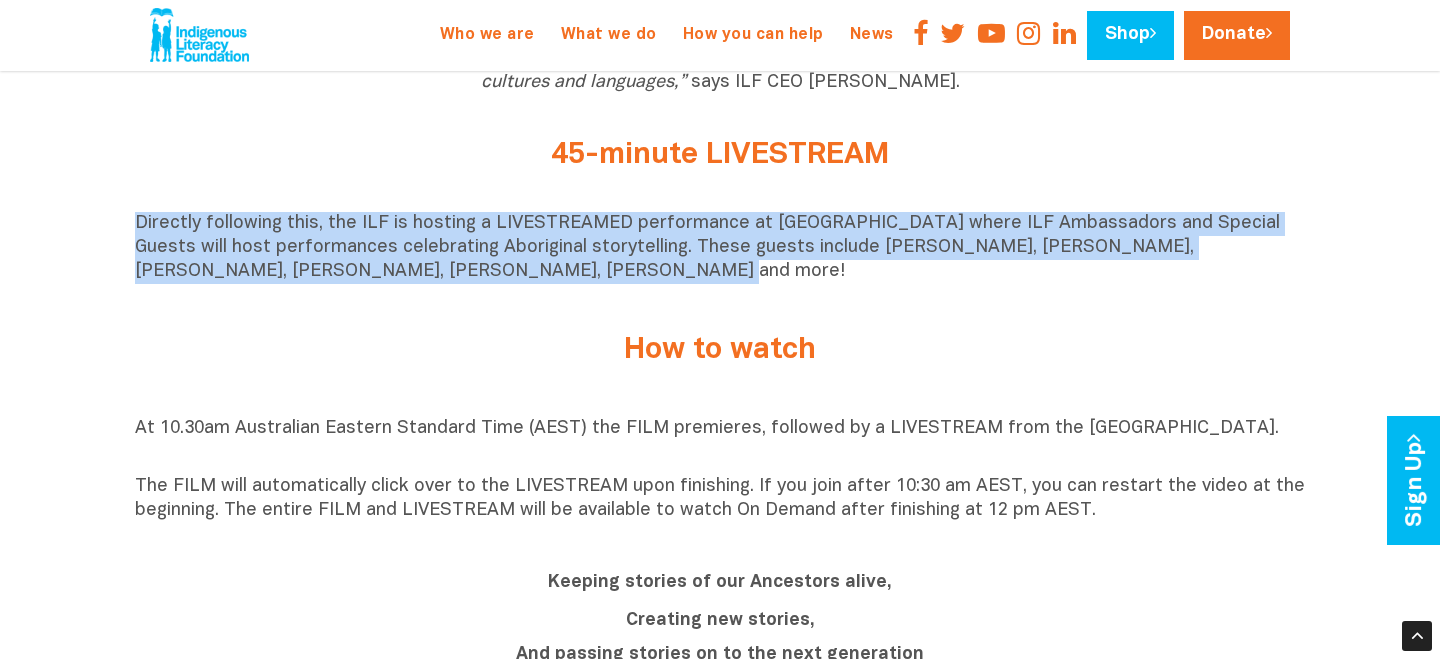 drag, startPoint x: 137, startPoint y: 228, endPoint x: 445, endPoint y: 283, distance: 312.8722 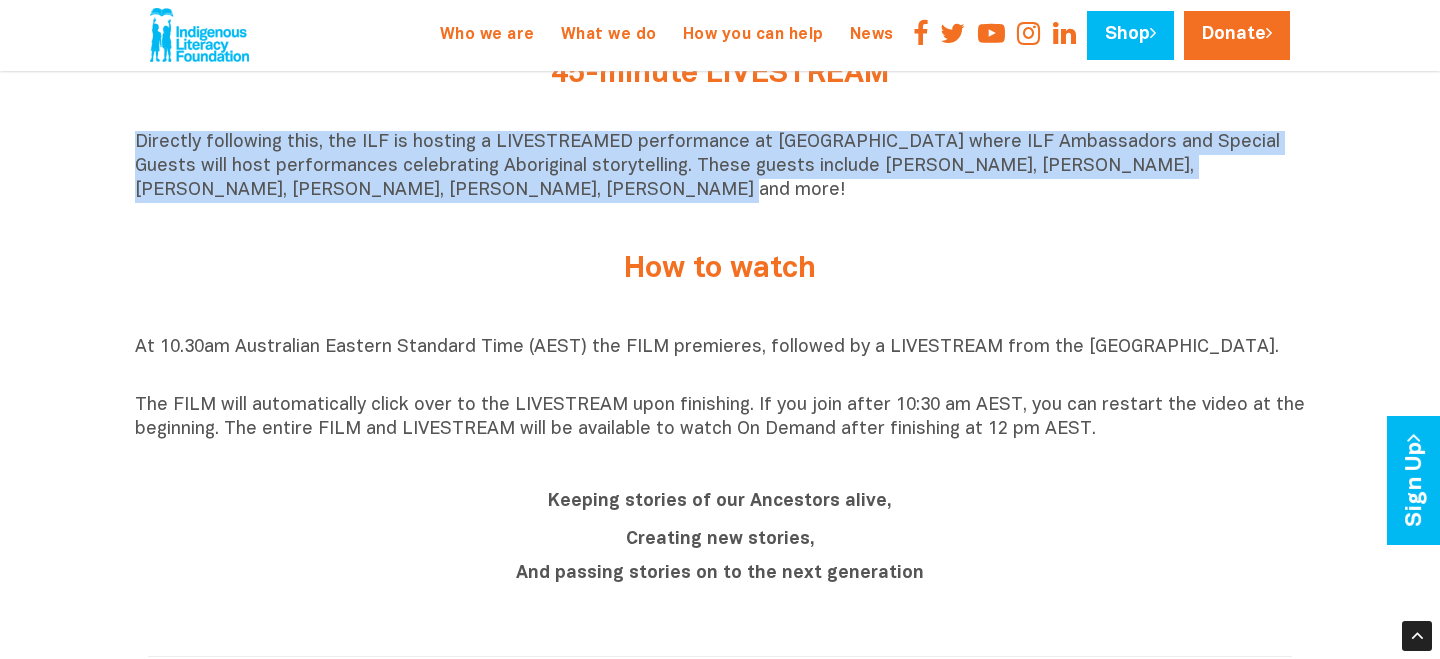 scroll, scrollTop: 1471, scrollLeft: 0, axis: vertical 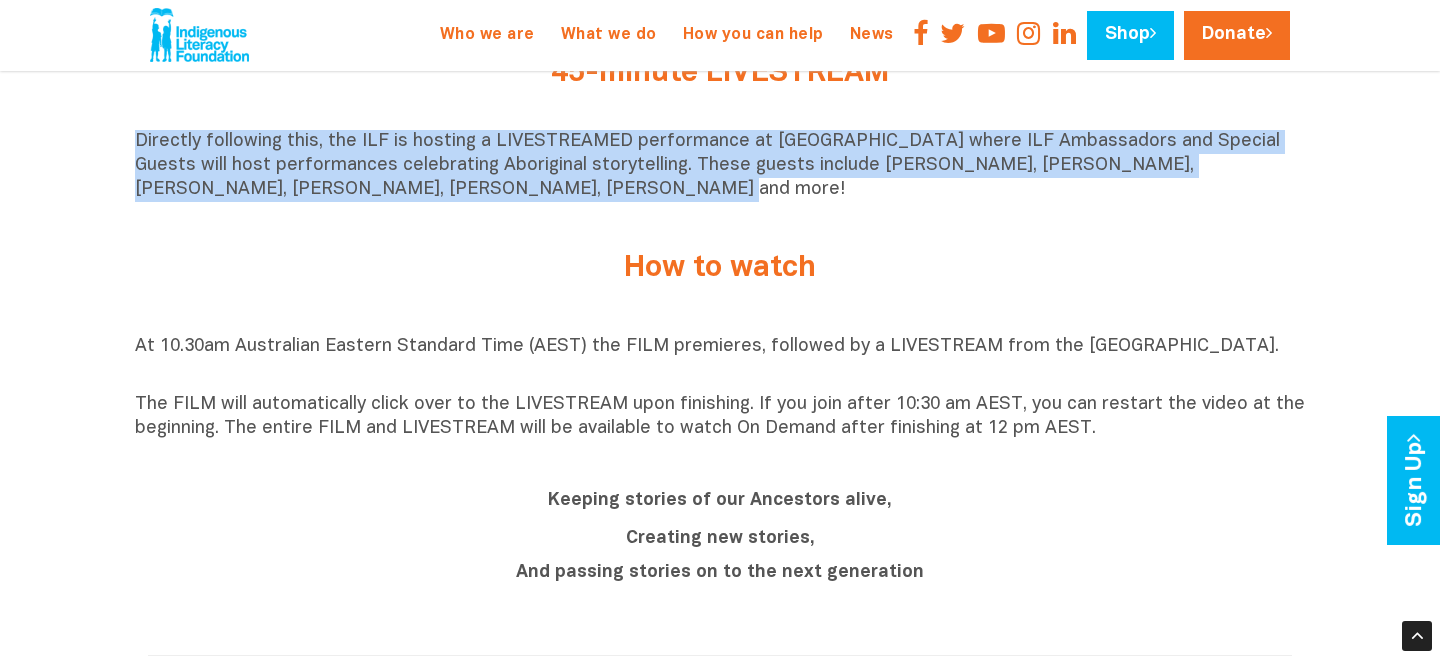 drag, startPoint x: 135, startPoint y: 344, endPoint x: 1095, endPoint y: 434, distance: 964.20953 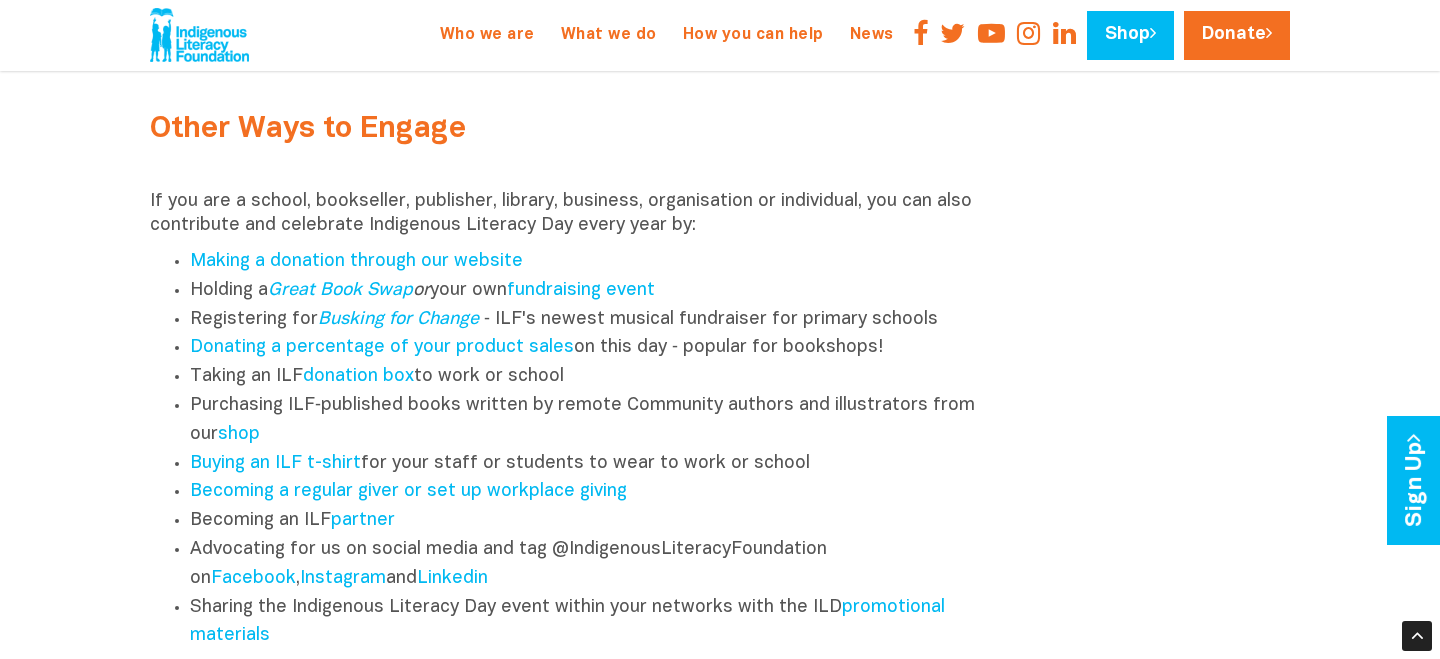 scroll, scrollTop: 2509, scrollLeft: 0, axis: vertical 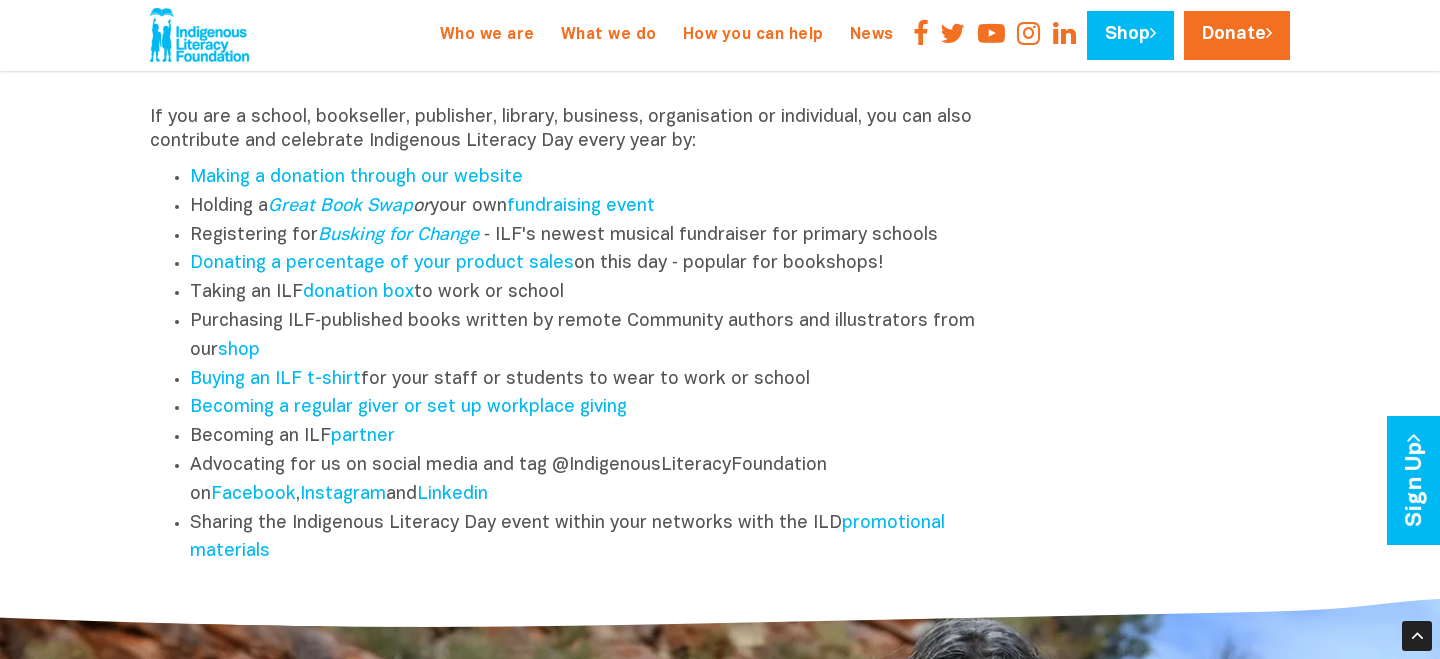 drag, startPoint x: 143, startPoint y: 121, endPoint x: 378, endPoint y: 559, distance: 497.06036 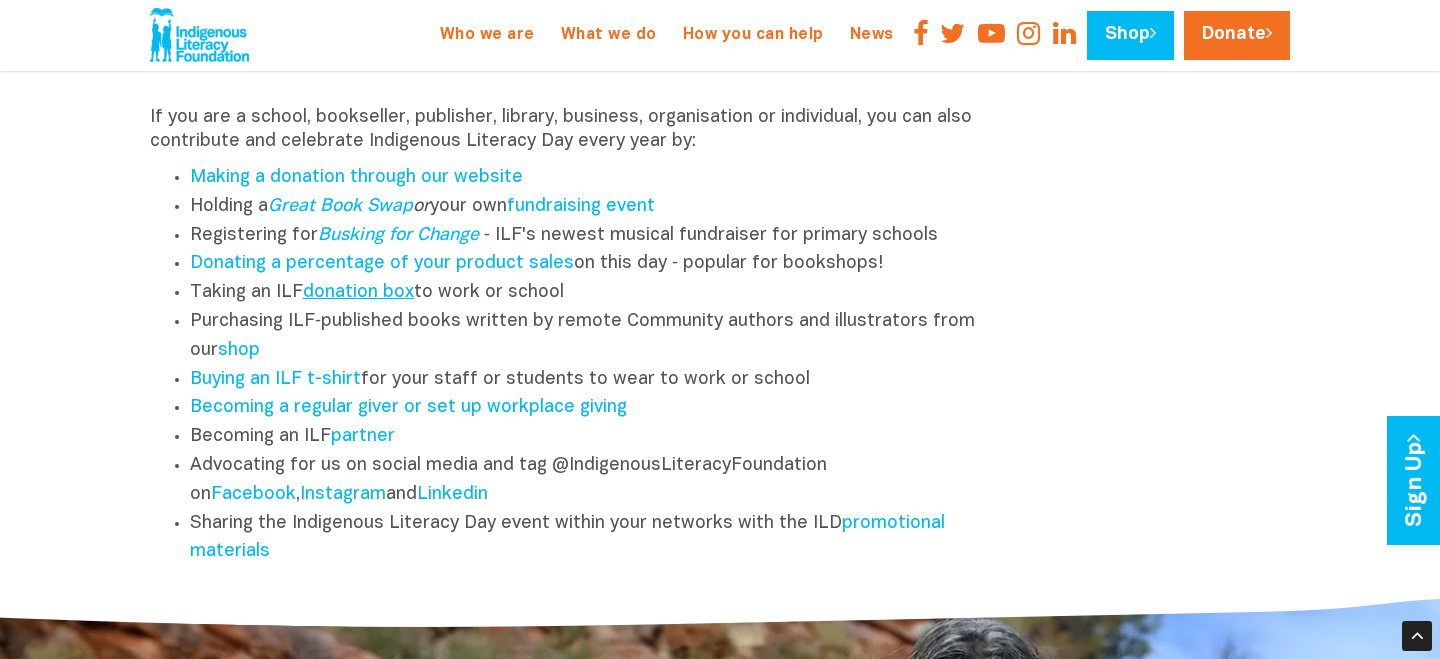 click on "donation box" at bounding box center [358, 292] 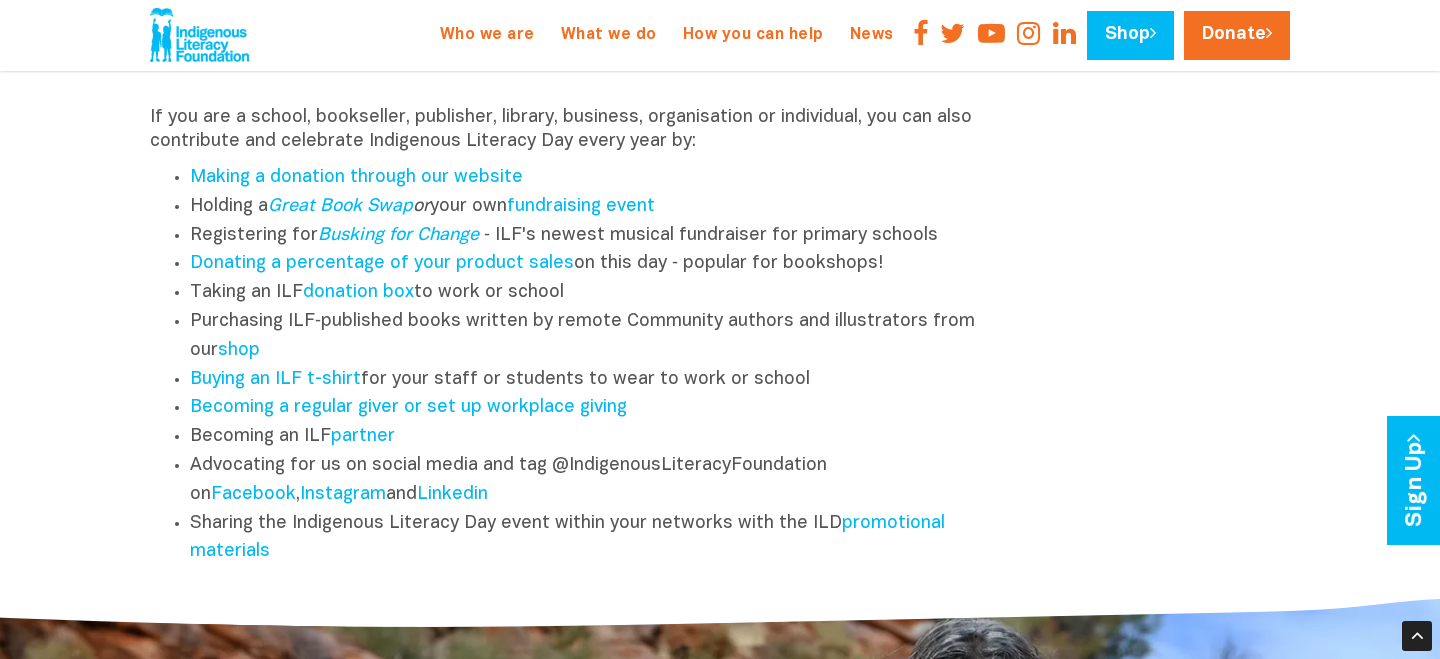 drag, startPoint x: 288, startPoint y: 555, endPoint x: 122, endPoint y: 123, distance: 462.79584 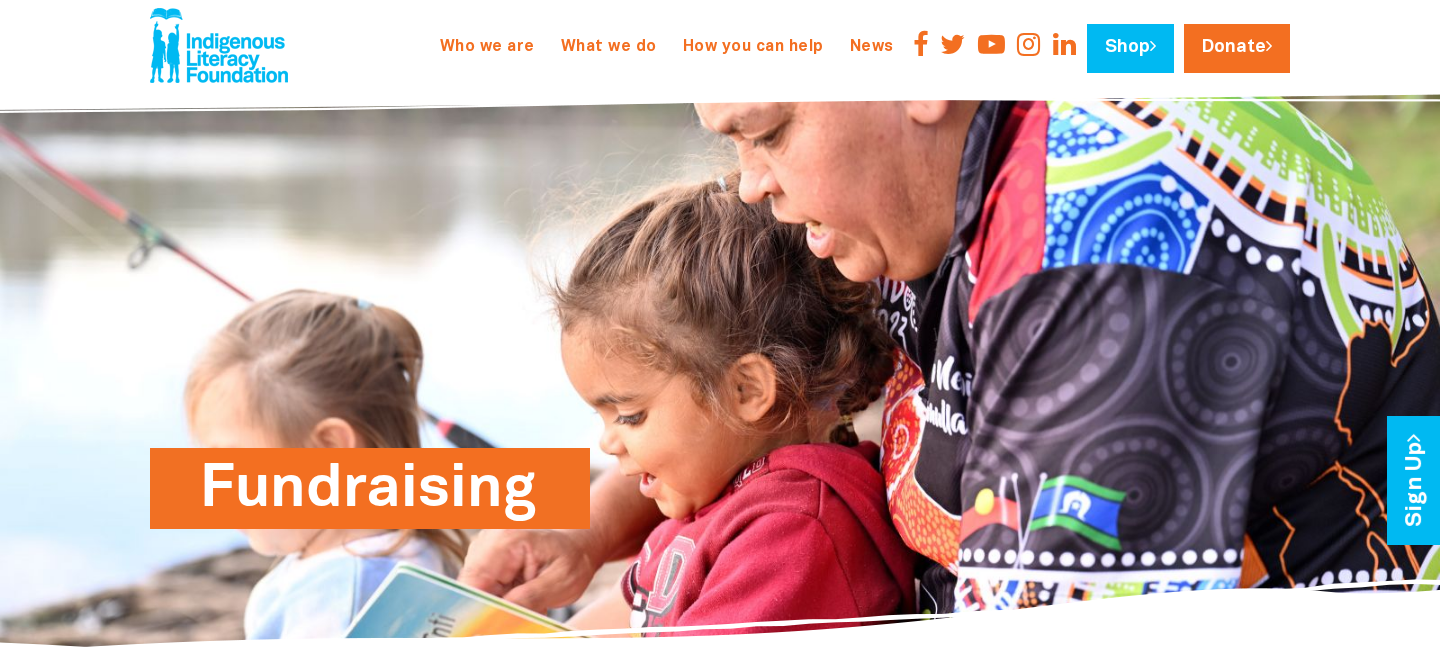 scroll, scrollTop: 0, scrollLeft: 0, axis: both 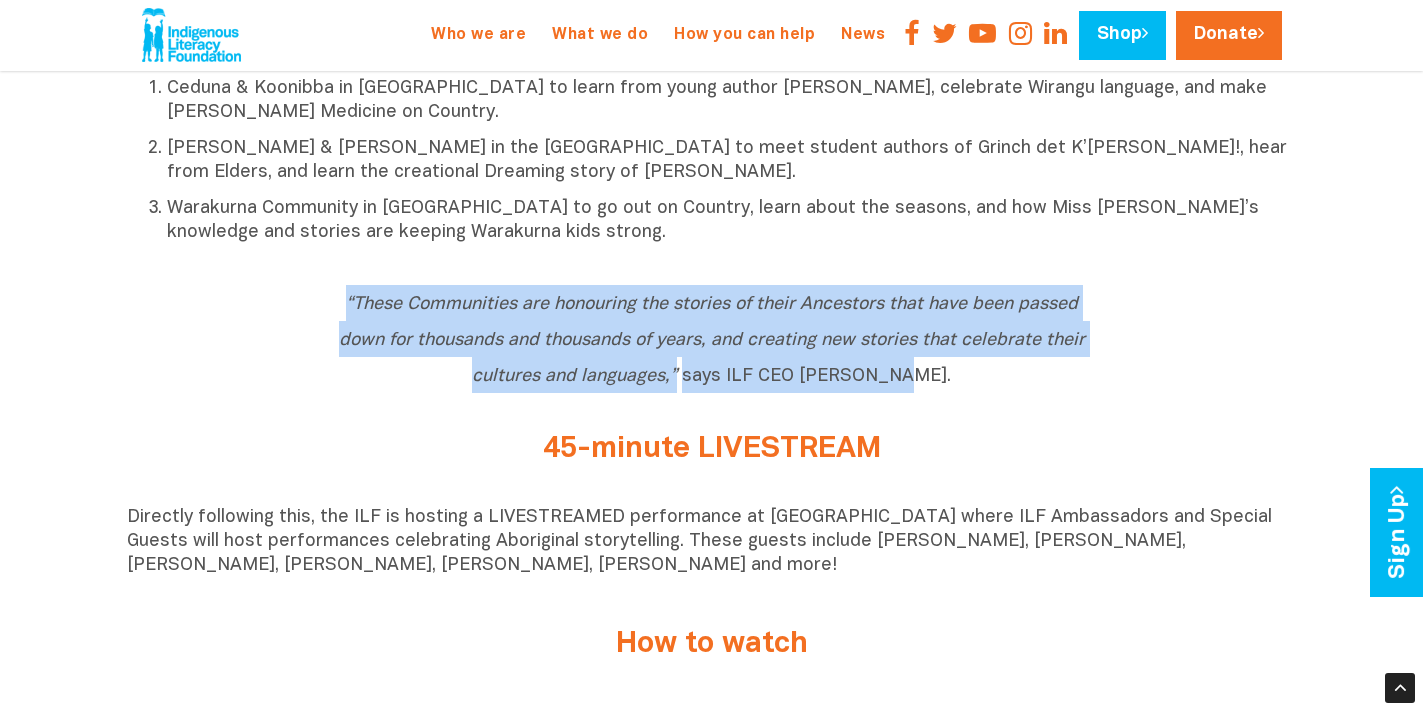 drag, startPoint x: 340, startPoint y: 298, endPoint x: 1054, endPoint y: 387, distance: 719.5255 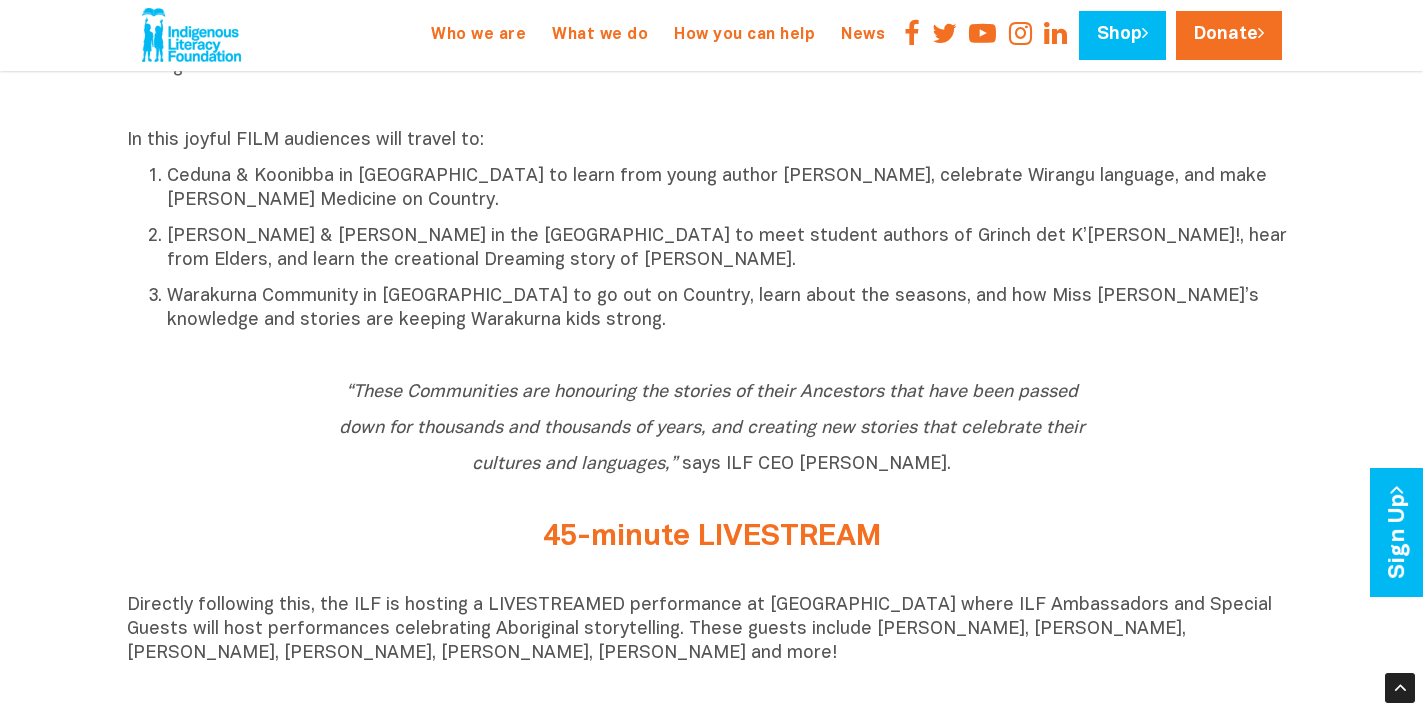scroll, scrollTop: 1005, scrollLeft: 0, axis: vertical 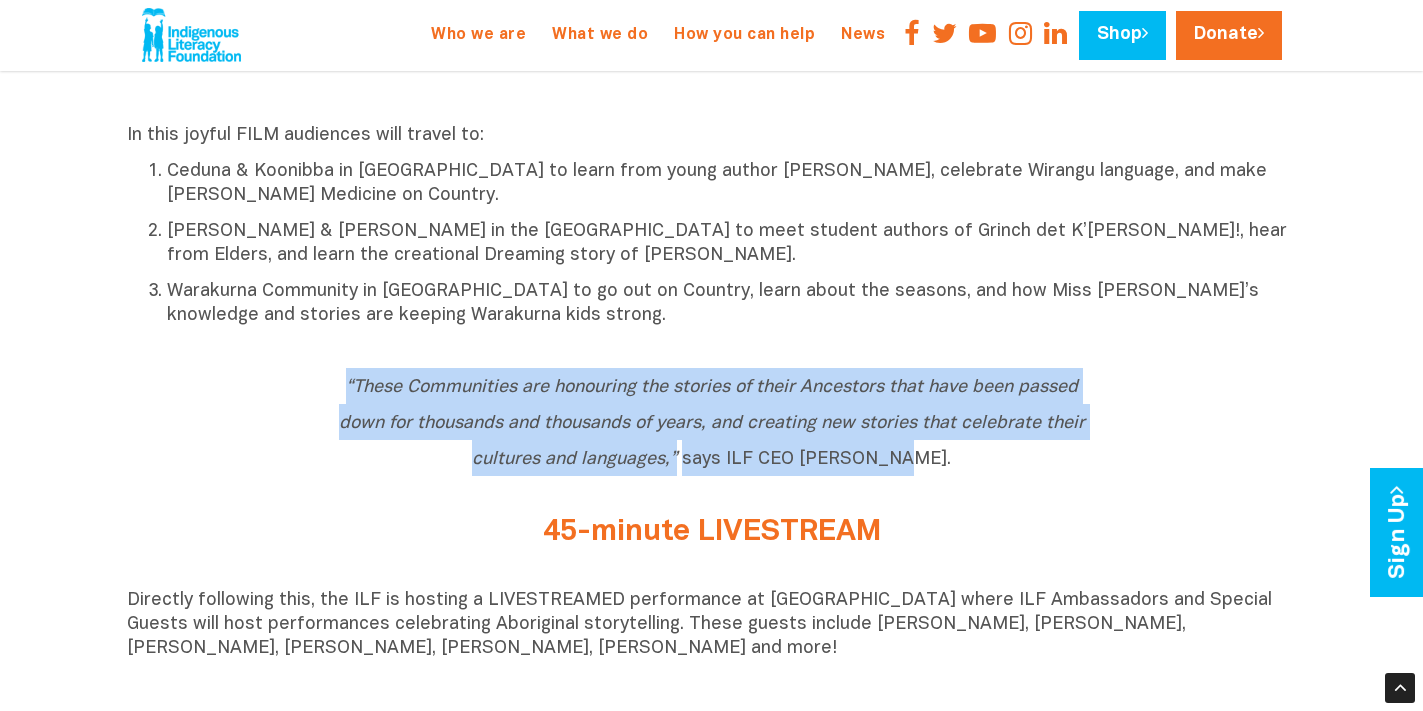 drag, startPoint x: 339, startPoint y: 372, endPoint x: 984, endPoint y: 455, distance: 650.31836 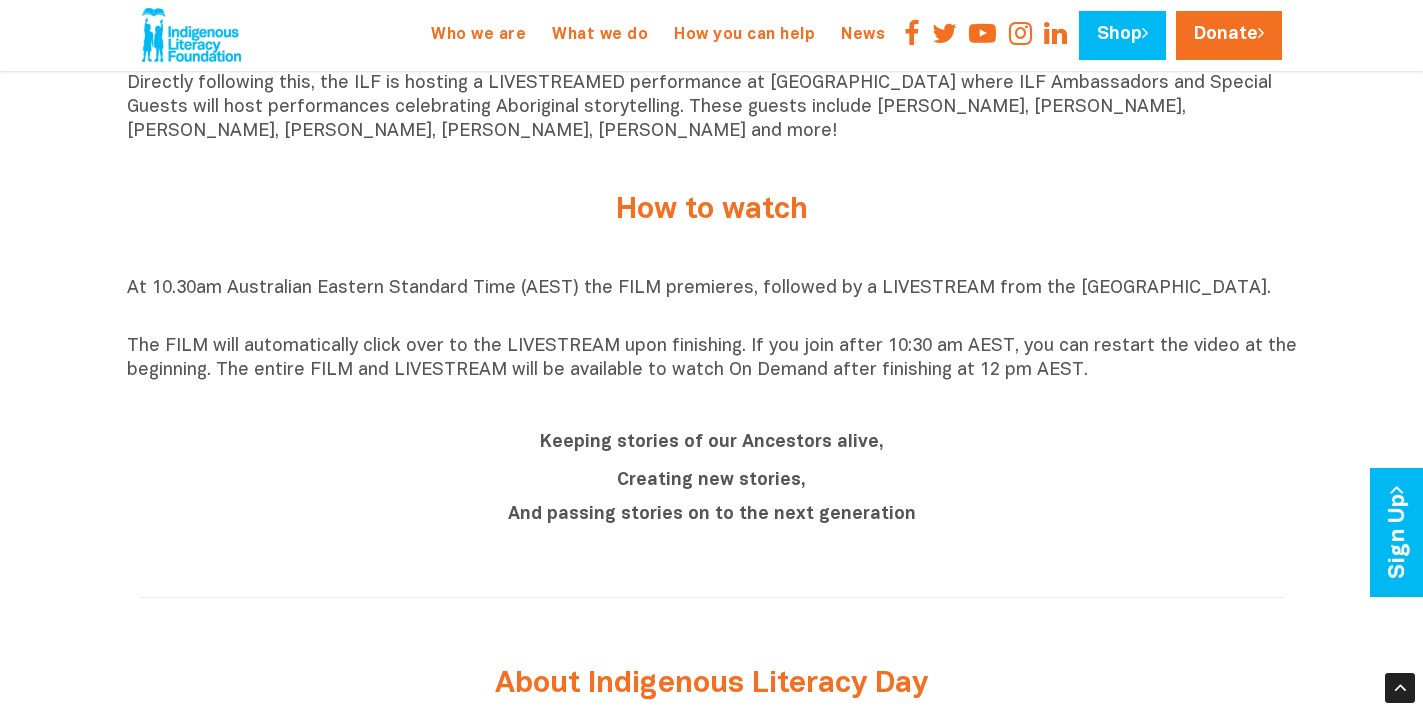 scroll, scrollTop: 1532, scrollLeft: 0, axis: vertical 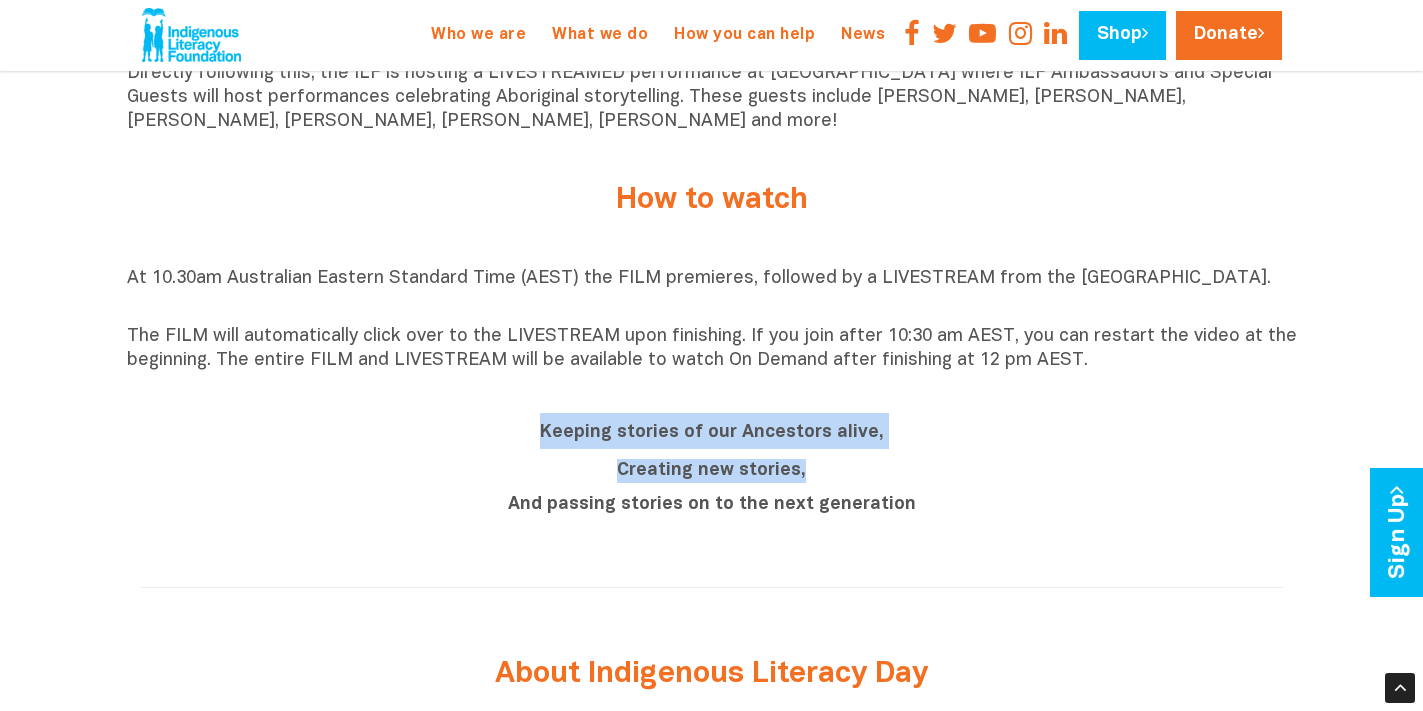 drag, startPoint x: 515, startPoint y: 405, endPoint x: 971, endPoint y: 489, distance: 463.6723 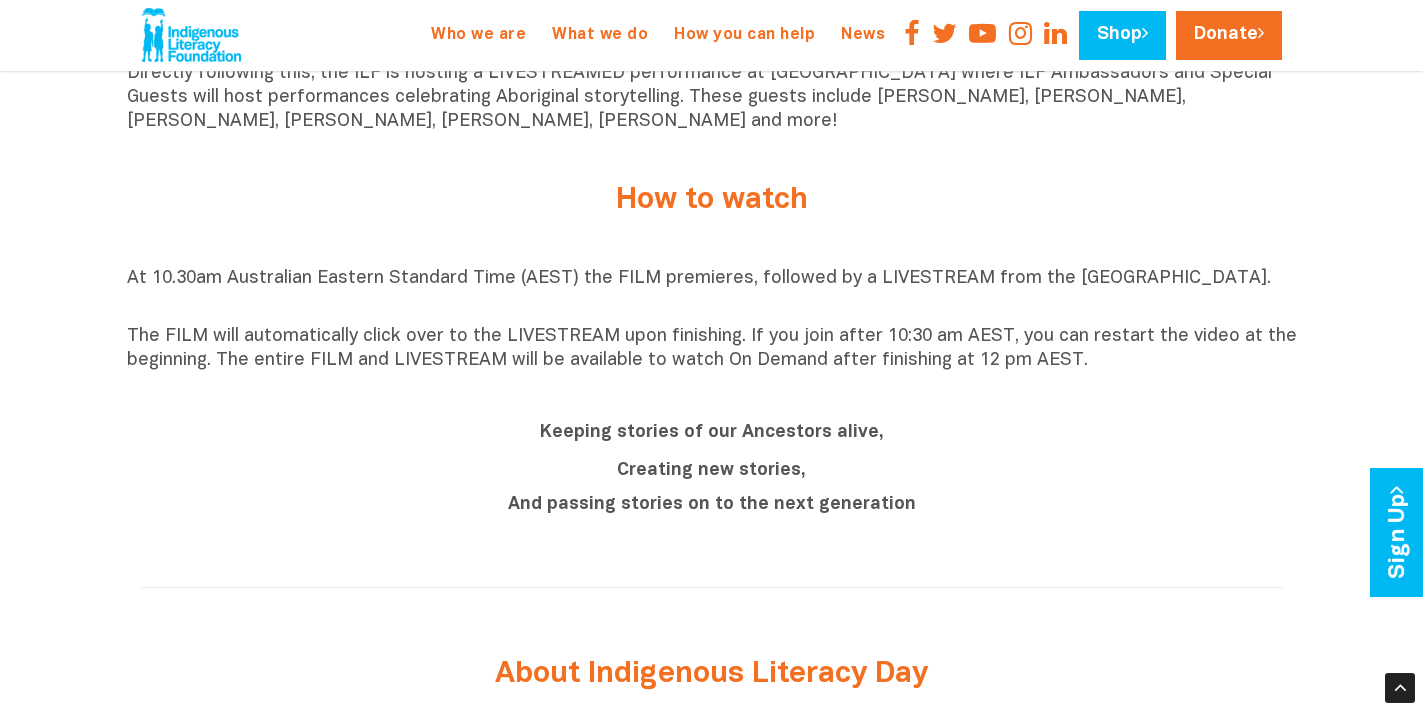 click on "Keeping stories of our Ancestors alive," at bounding box center [712, 431] 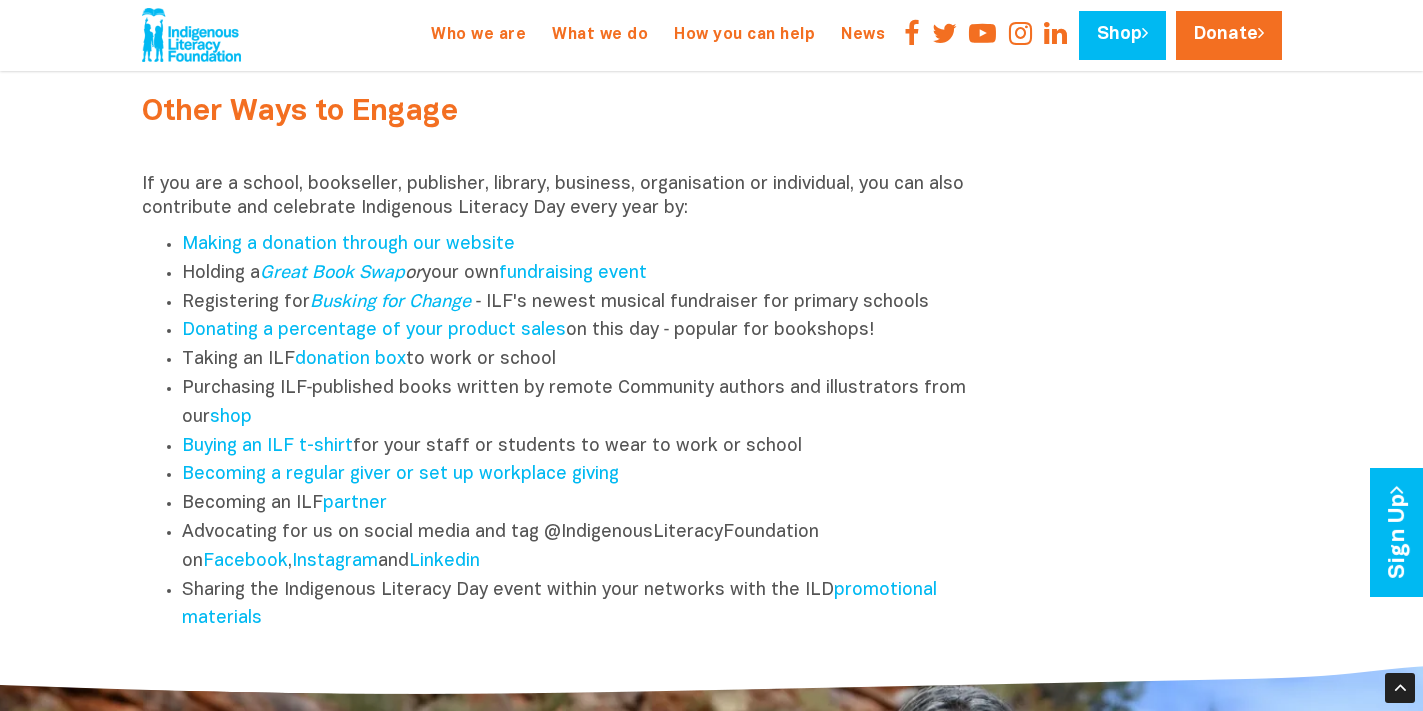 scroll, scrollTop: 2432, scrollLeft: 0, axis: vertical 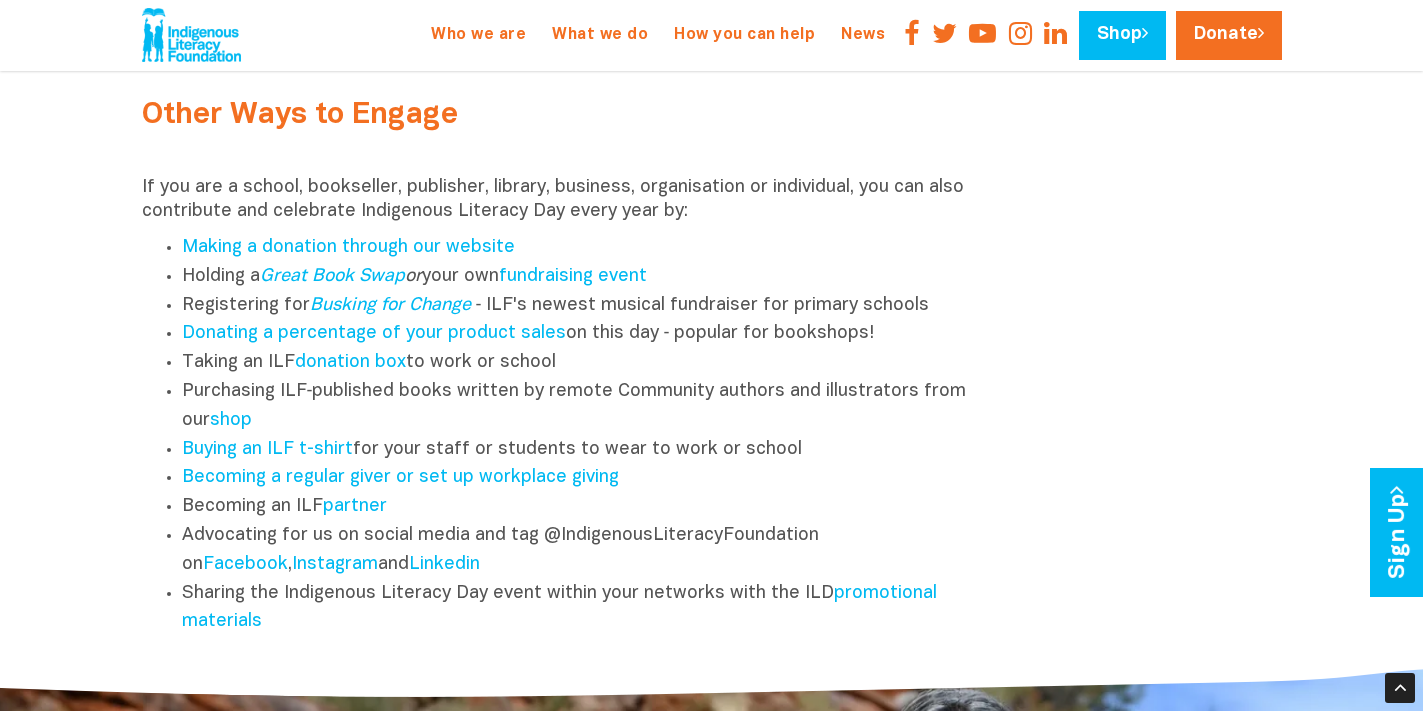 drag, startPoint x: 139, startPoint y: 118, endPoint x: 416, endPoint y: 630, distance: 582.128 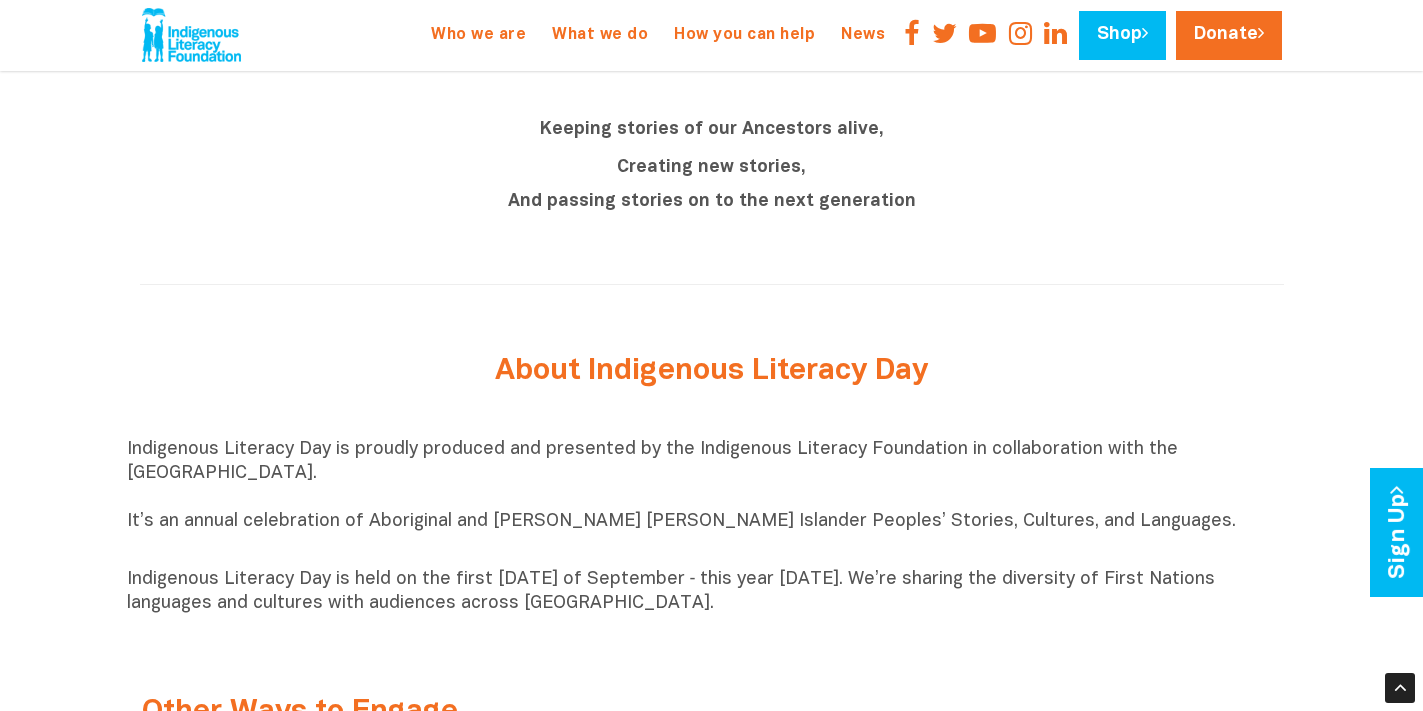 scroll, scrollTop: 1820, scrollLeft: 0, axis: vertical 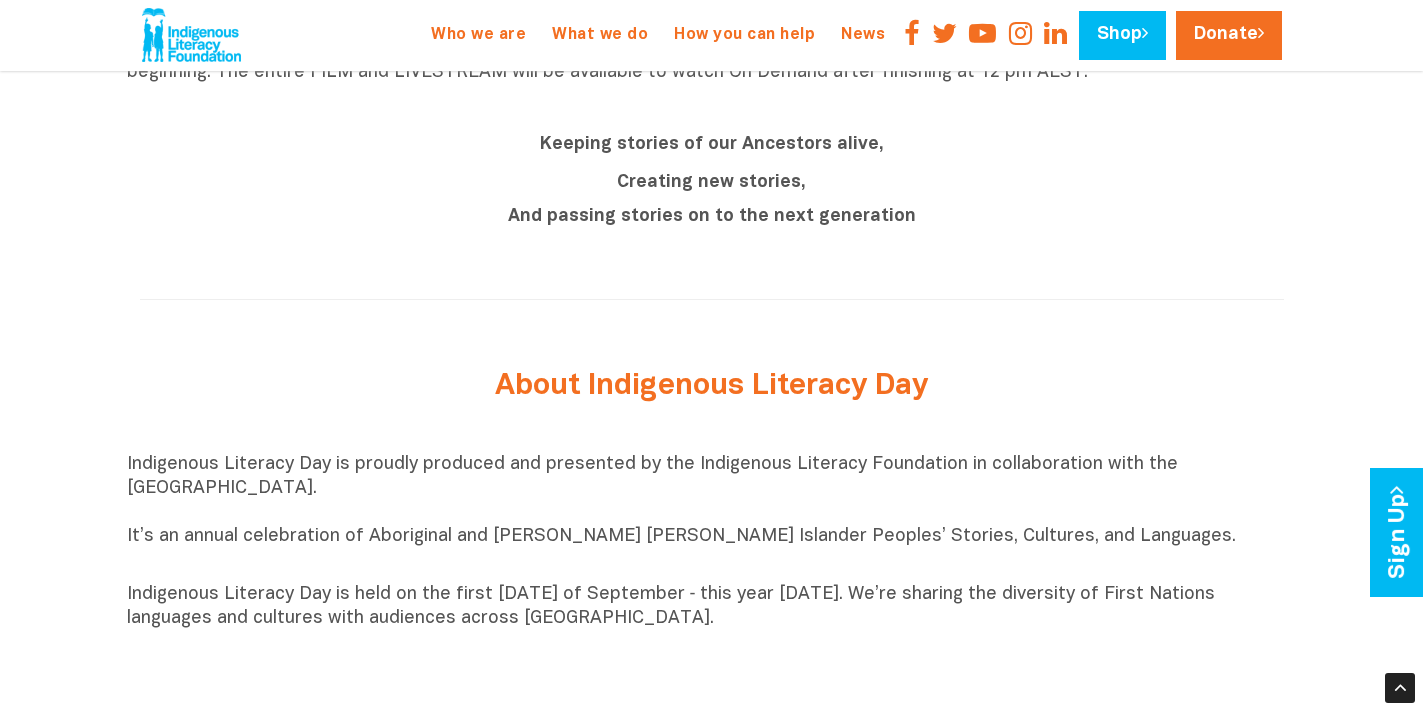 drag, startPoint x: 465, startPoint y: 383, endPoint x: 804, endPoint y: 644, distance: 427.83408 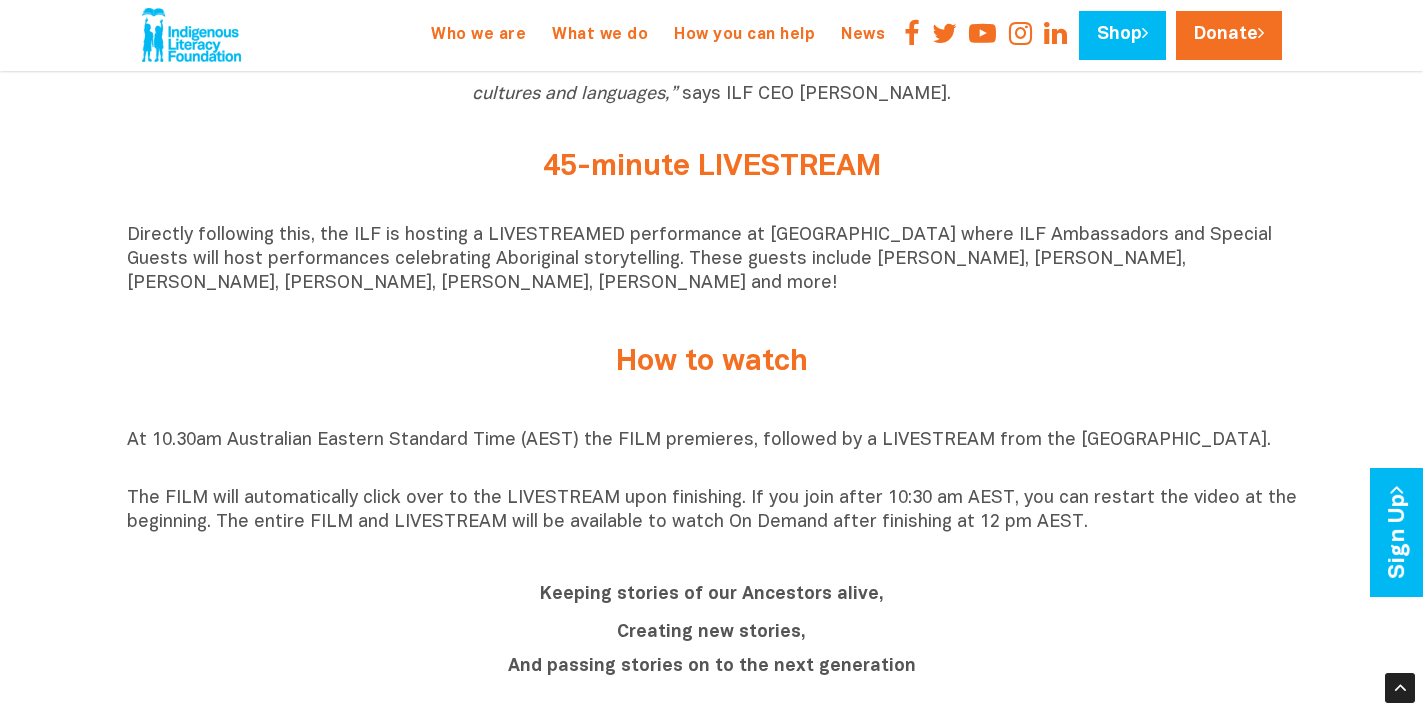scroll, scrollTop: 1425, scrollLeft: 0, axis: vertical 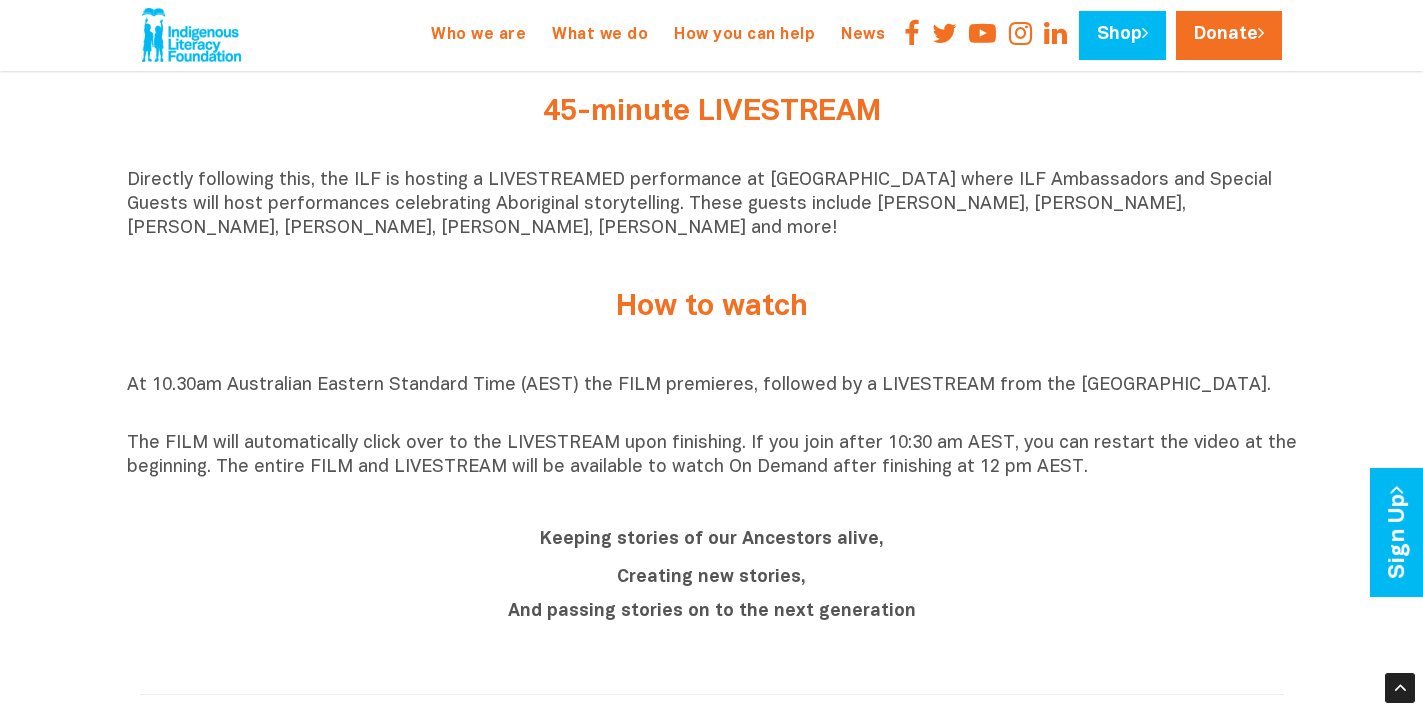 drag, startPoint x: 537, startPoint y: 541, endPoint x: 921, endPoint y: 585, distance: 386.5126 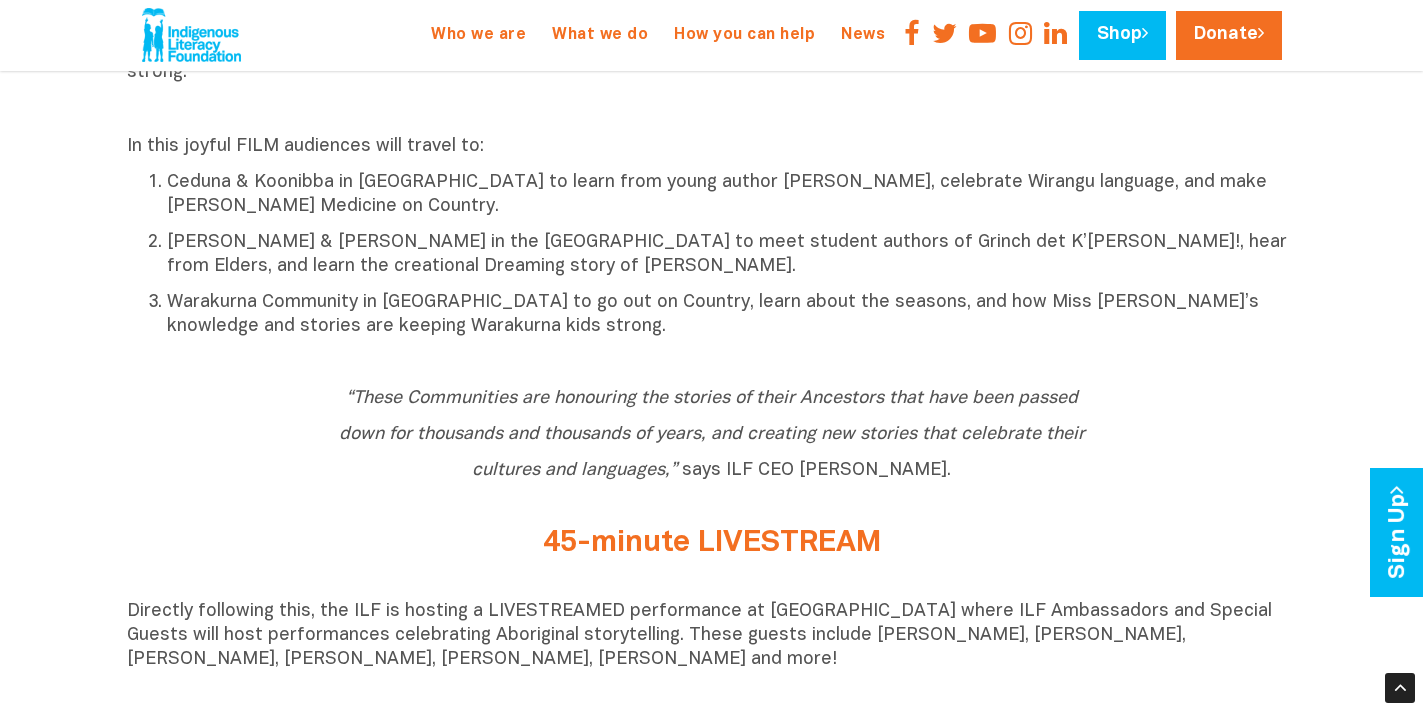 scroll, scrollTop: 995, scrollLeft: 0, axis: vertical 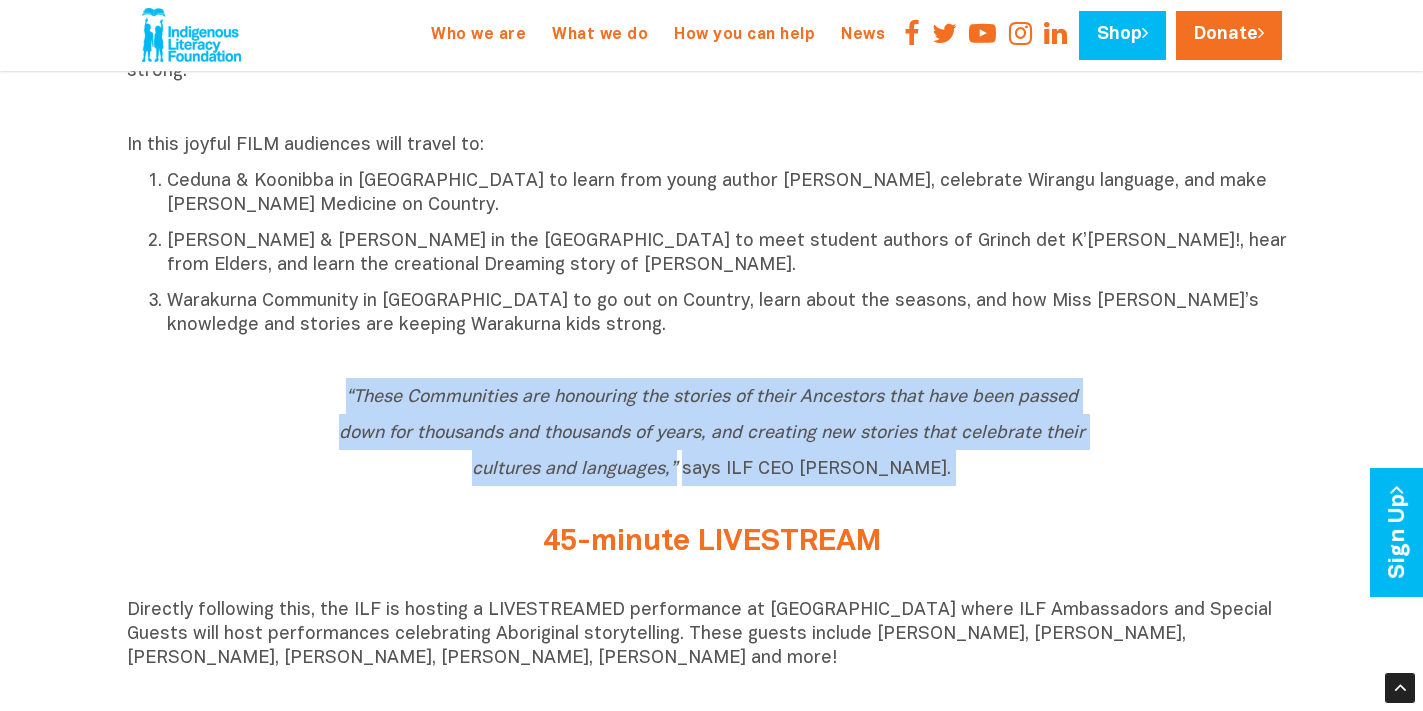 drag, startPoint x: 343, startPoint y: 386, endPoint x: 1069, endPoint y: 525, distance: 739.1867 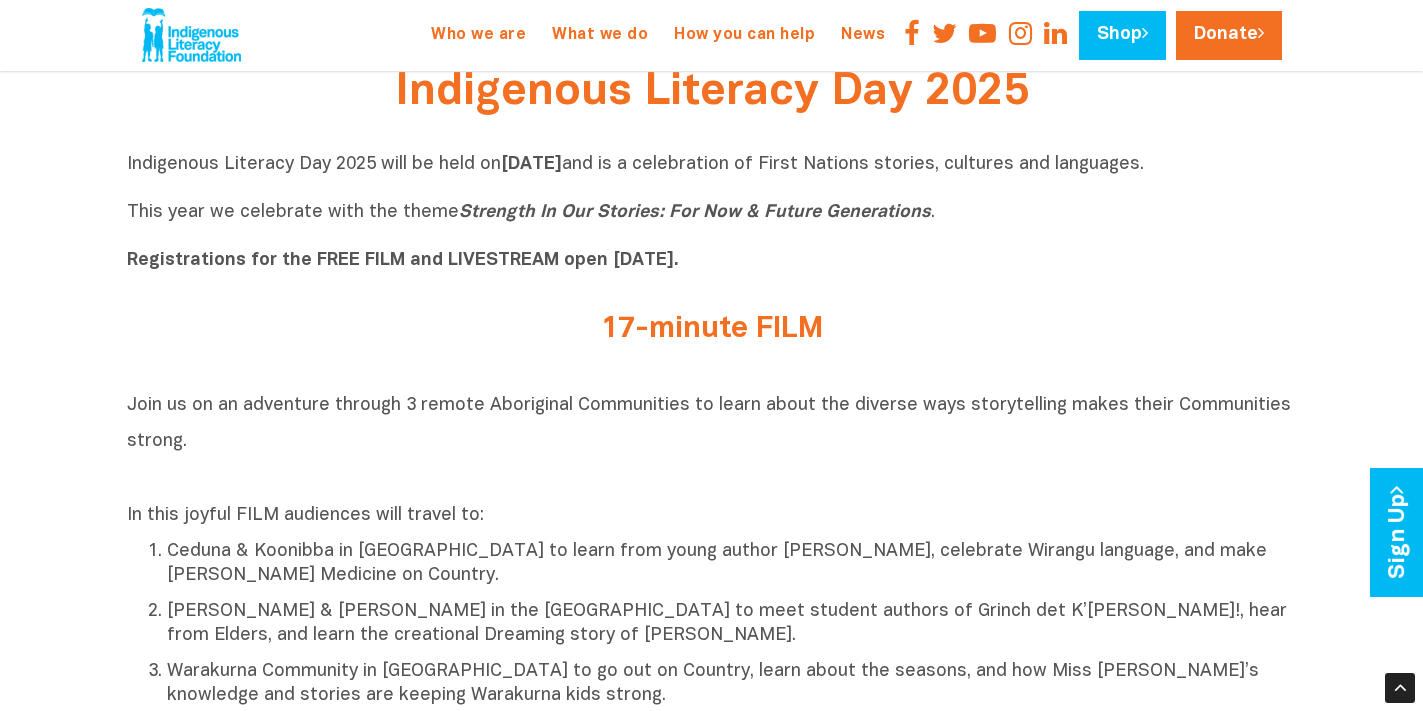 click on "In this joyful FILM audiences will travel to: Ceduna & Koonibba in [GEOGRAPHIC_DATA] to learn from young author [PERSON_NAME], celebrate Wirangu language, and make [PERSON_NAME] Medicine on Country.  [PERSON_NAME] & [PERSON_NAME] in the [GEOGRAPHIC_DATA] to meet student authors of [PERSON_NAME] det K’[PERSON_NAME]!, hear from Elders, and learn the creational Dreaming story of [PERSON_NAME].  Warakurna Community in [GEOGRAPHIC_DATA] to go out on Country, learn about the seasons, and how Miss [PERSON_NAME]’s knowledge and stories are keeping Warakurna kids strong." at bounding box center [712, 606] 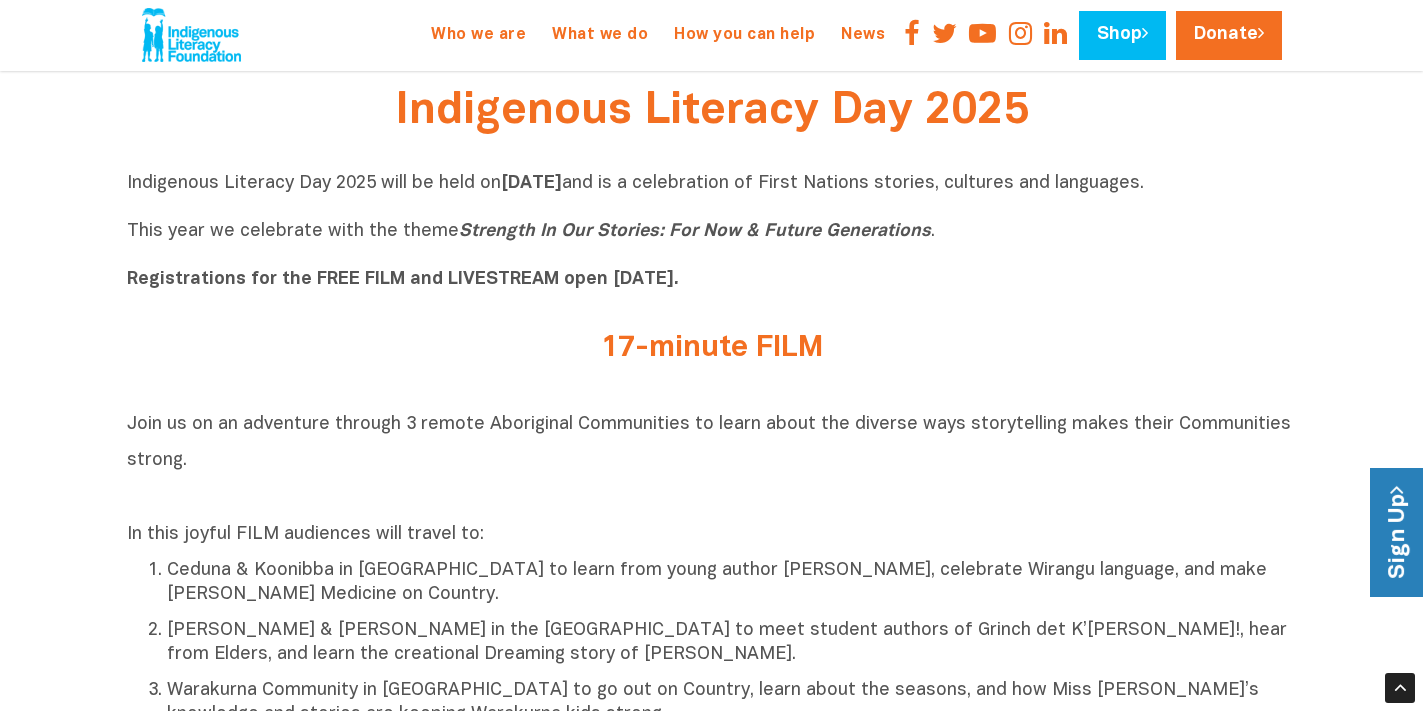 scroll, scrollTop: 604, scrollLeft: 0, axis: vertical 